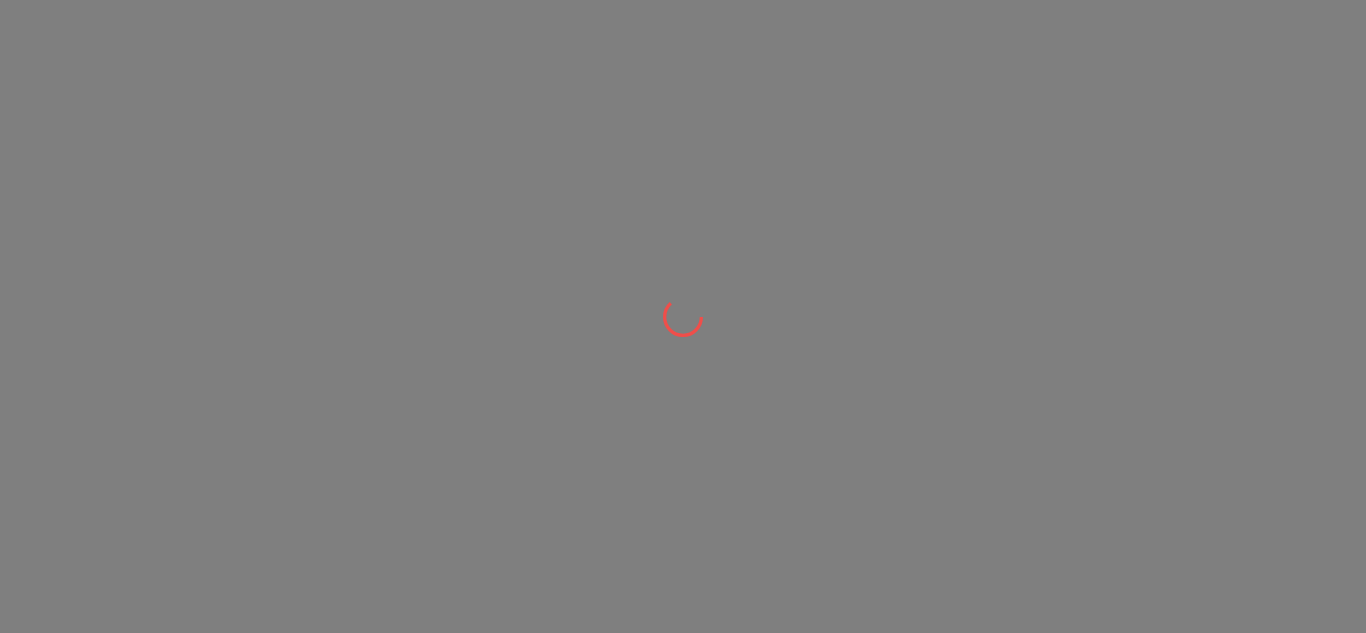 scroll, scrollTop: 0, scrollLeft: 0, axis: both 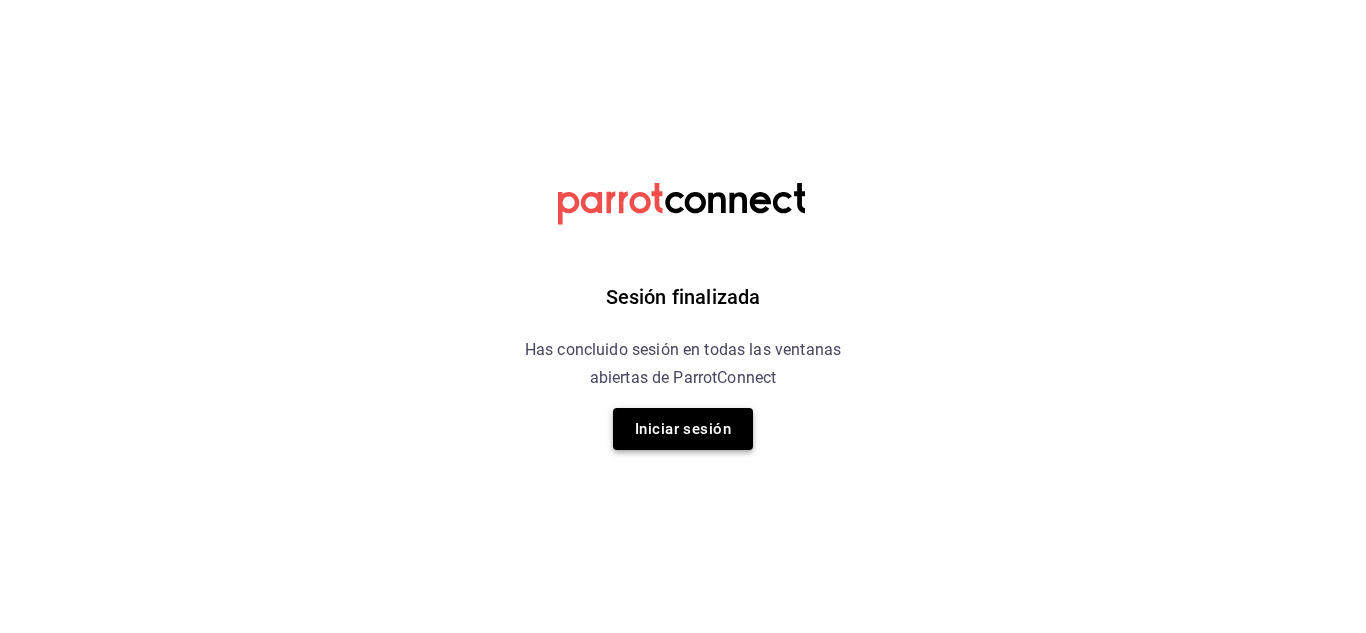 click on "Iniciar sesión" at bounding box center (683, 429) 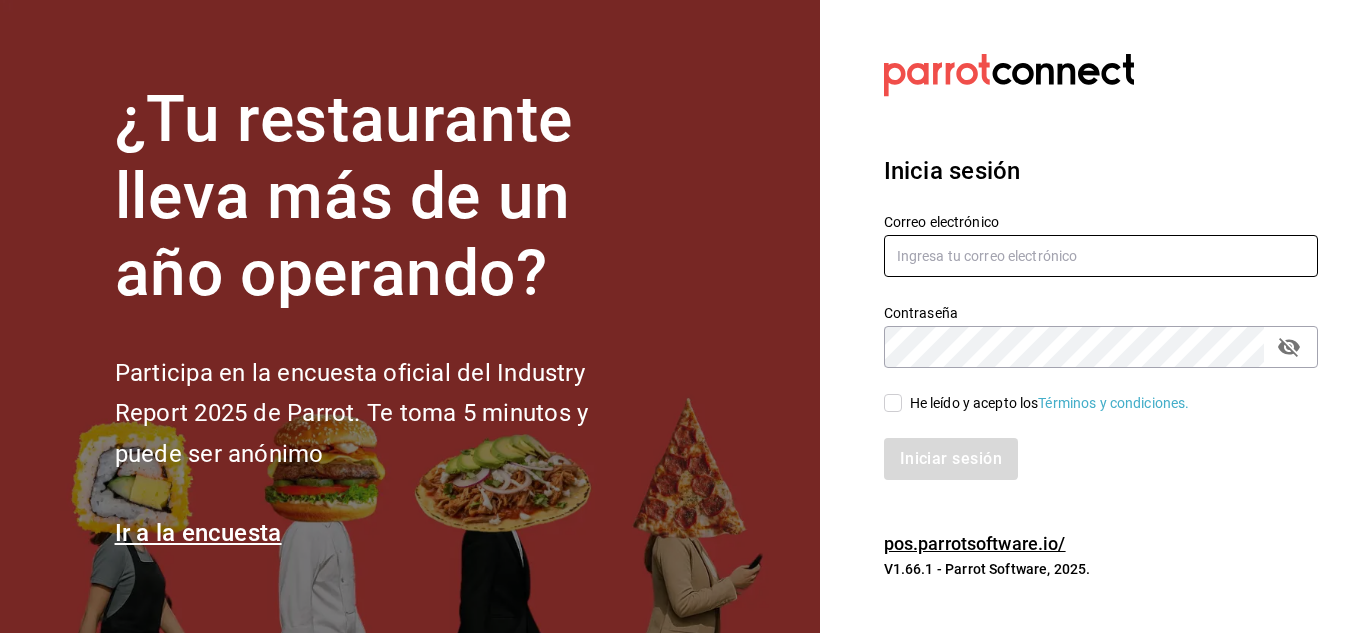 type on "mochomos.puebla@example.com" 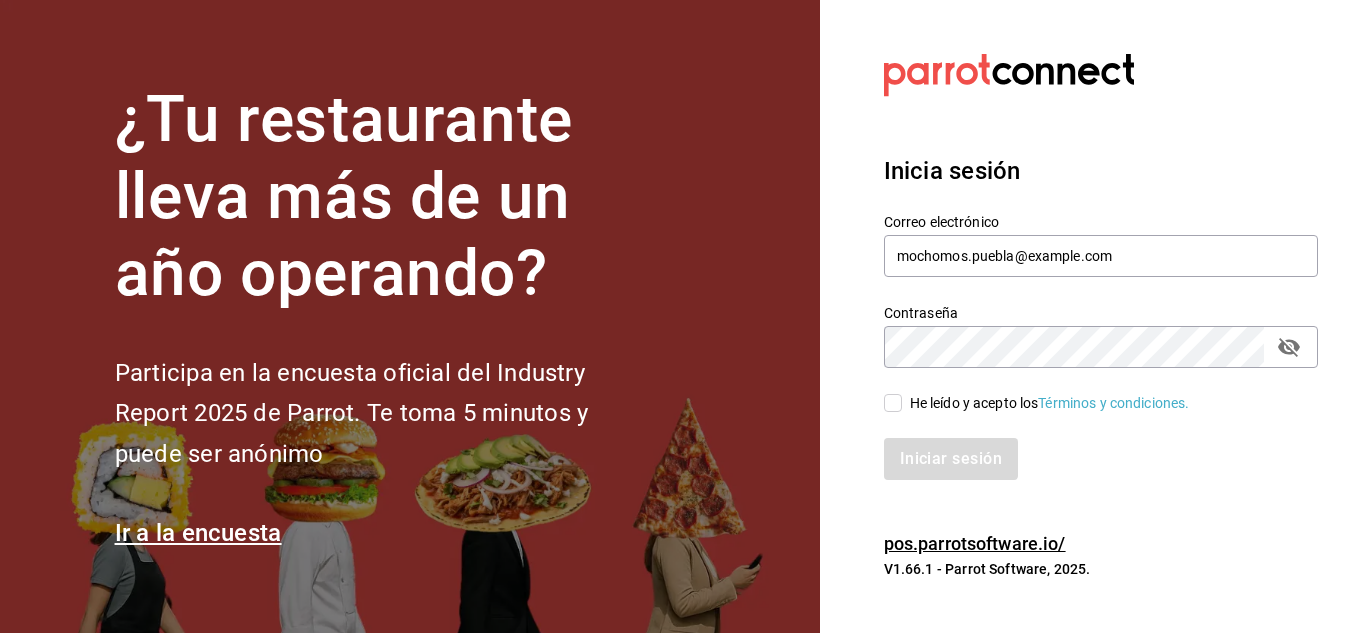 drag, startPoint x: 899, startPoint y: 396, endPoint x: 907, endPoint y: 434, distance: 38.832977 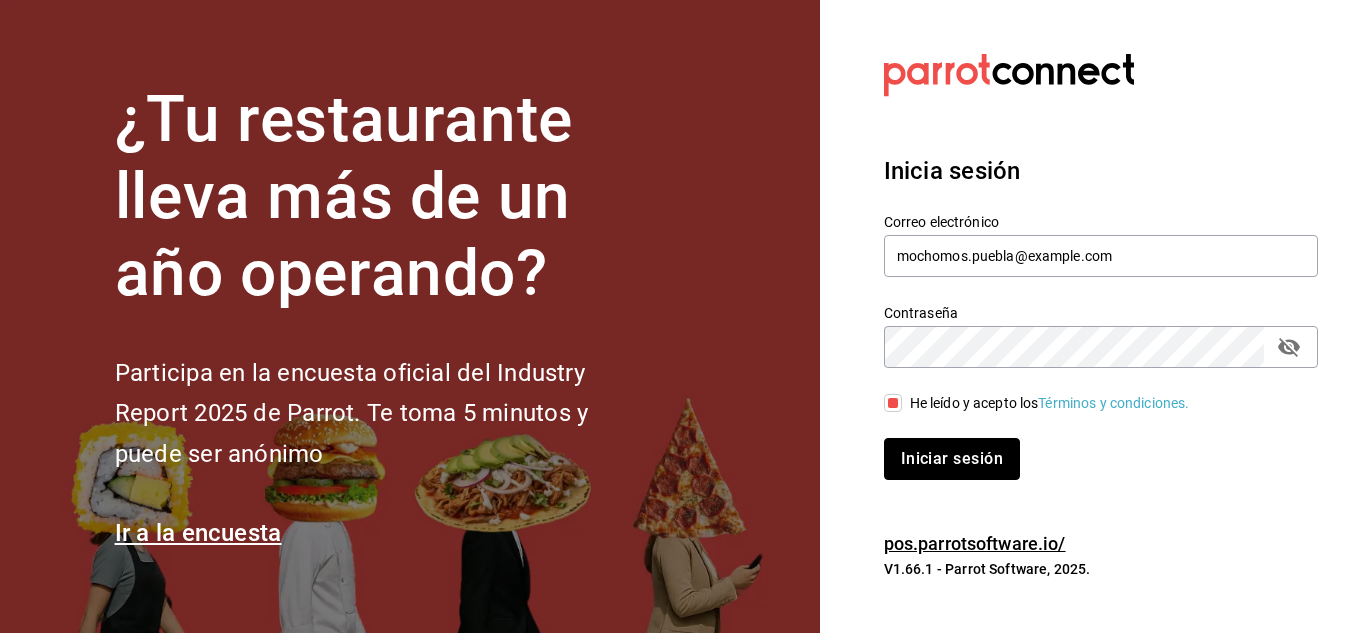 click on "Iniciar sesión" at bounding box center (952, 459) 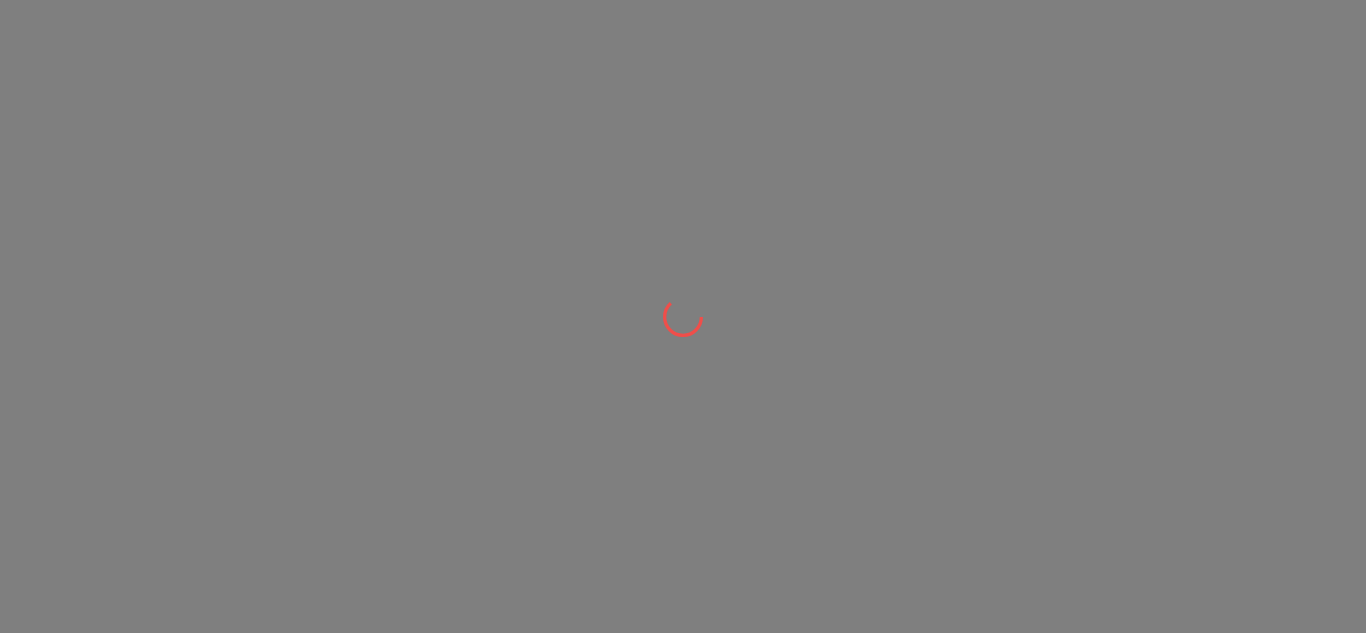 scroll, scrollTop: 0, scrollLeft: 0, axis: both 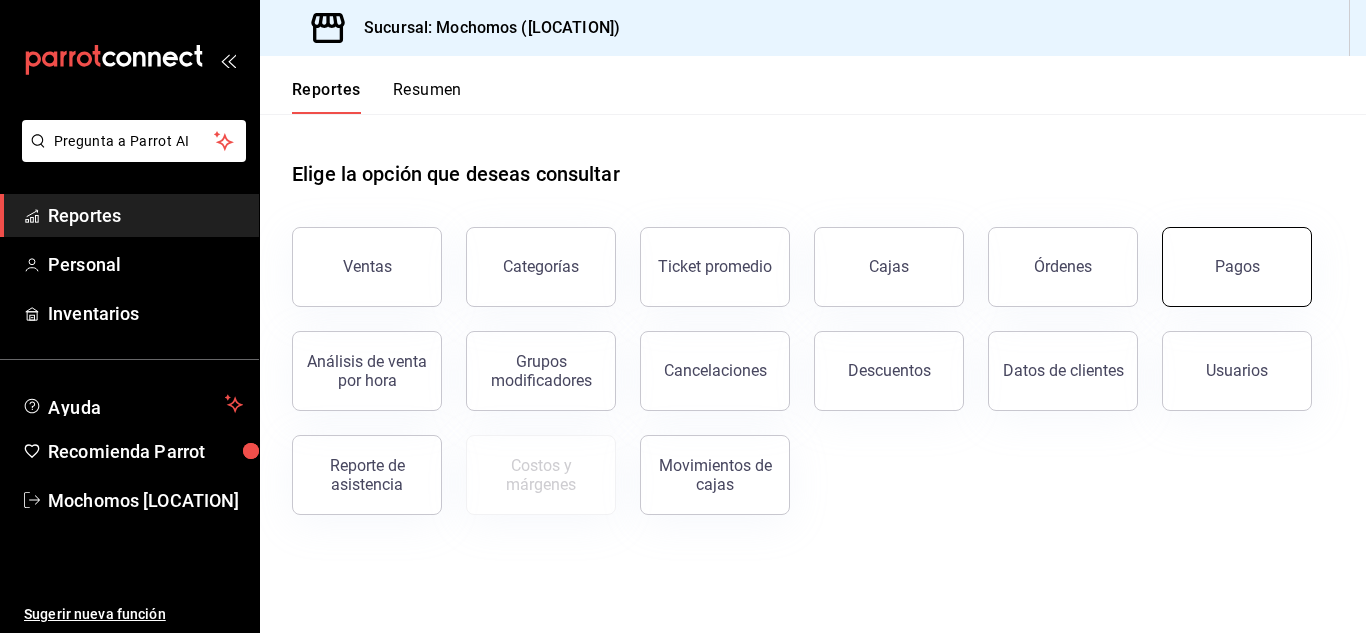 click on "Pagos" at bounding box center (1237, 267) 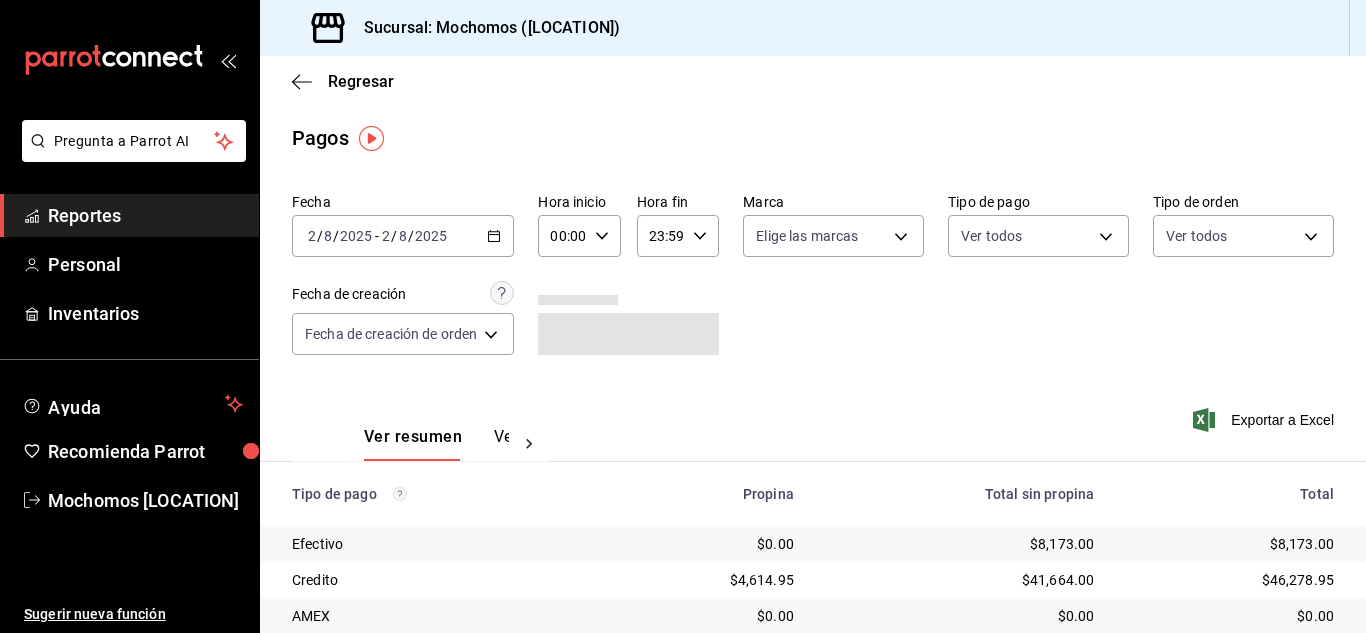 click on "Fecha [DATE] [DATE] - [DATE] [DATE] Hora inicio 00:00 Hora inicio Hora fin 23:59 Hora fin Marca Elige las marcas Tipo de pago Ver todos Tipo de orden Ver todos Fecha de creación   Fecha de creación de orden ORDER" at bounding box center [813, 282] 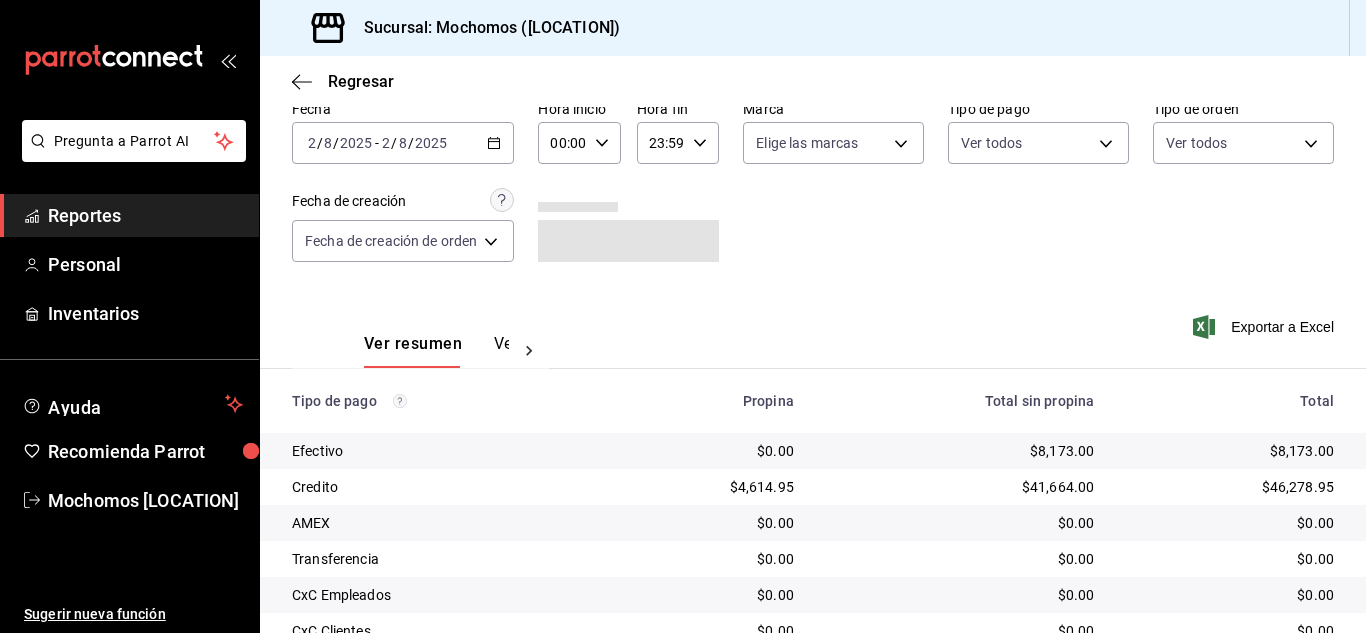 scroll, scrollTop: 286, scrollLeft: 0, axis: vertical 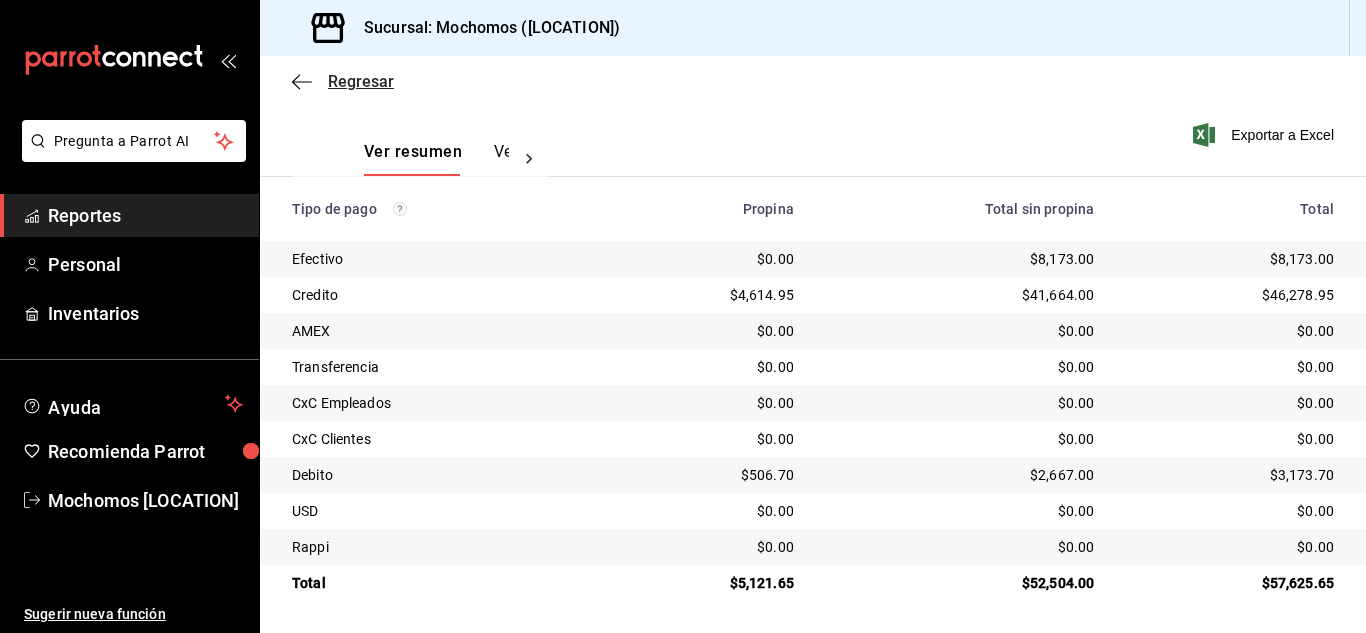click 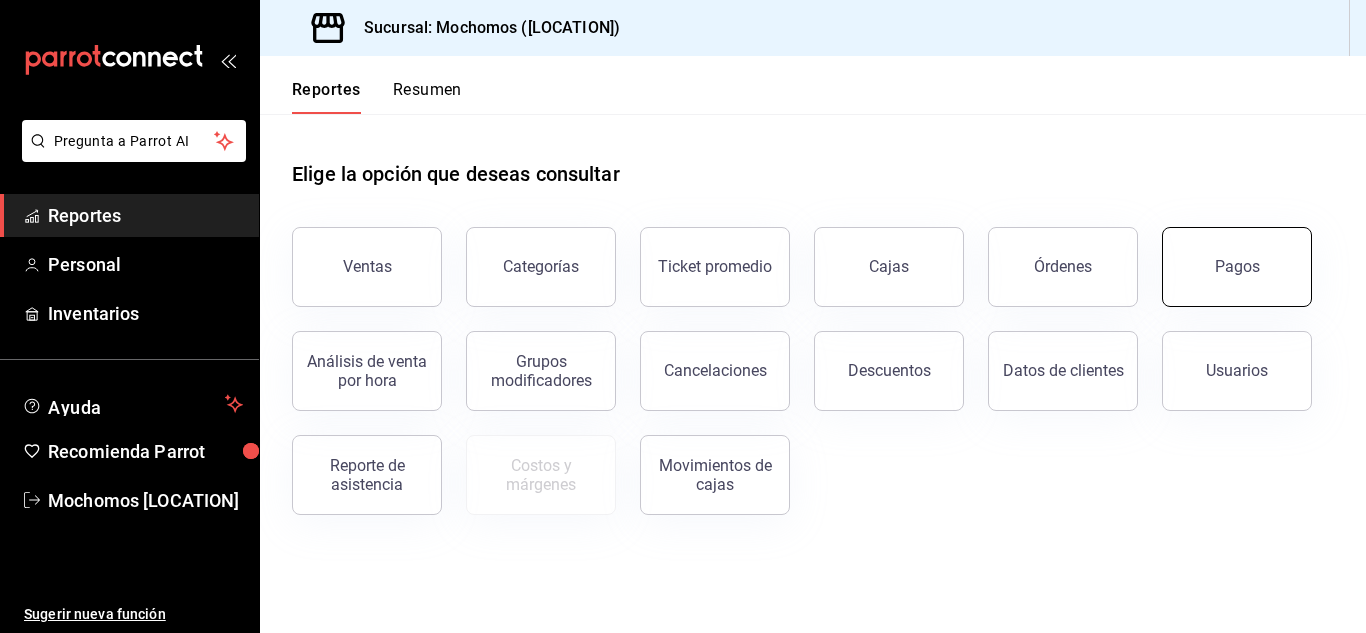 click on "Pagos" at bounding box center [1237, 266] 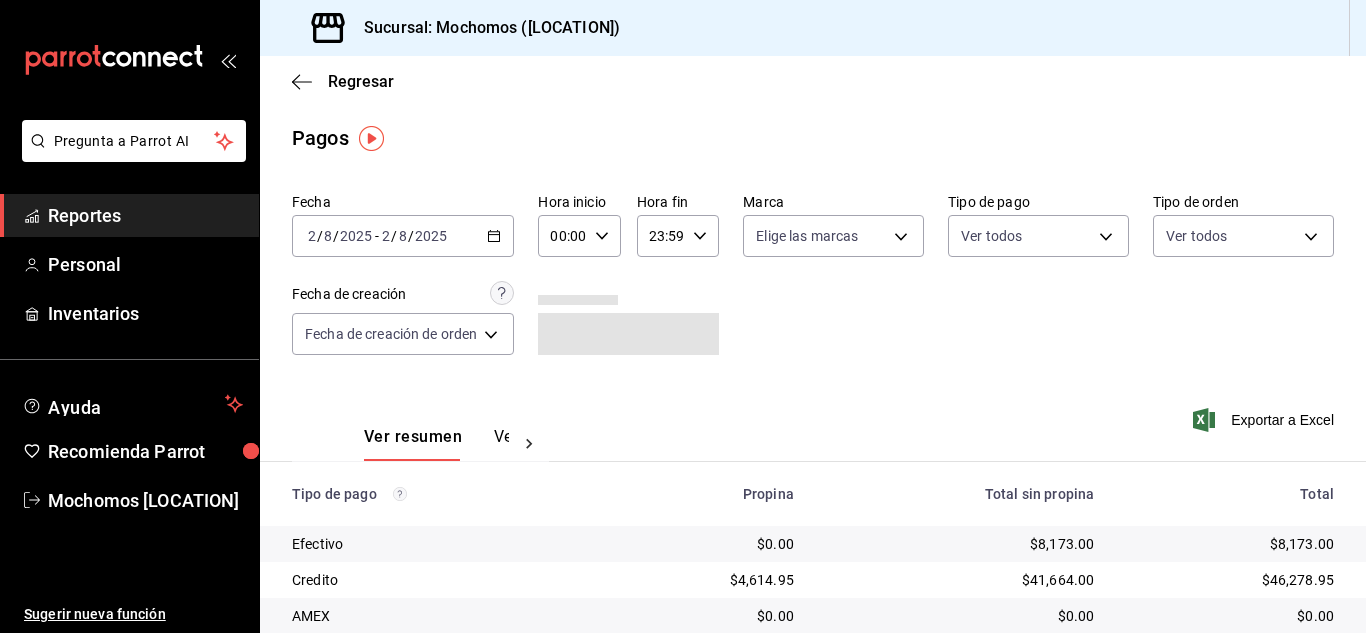 click 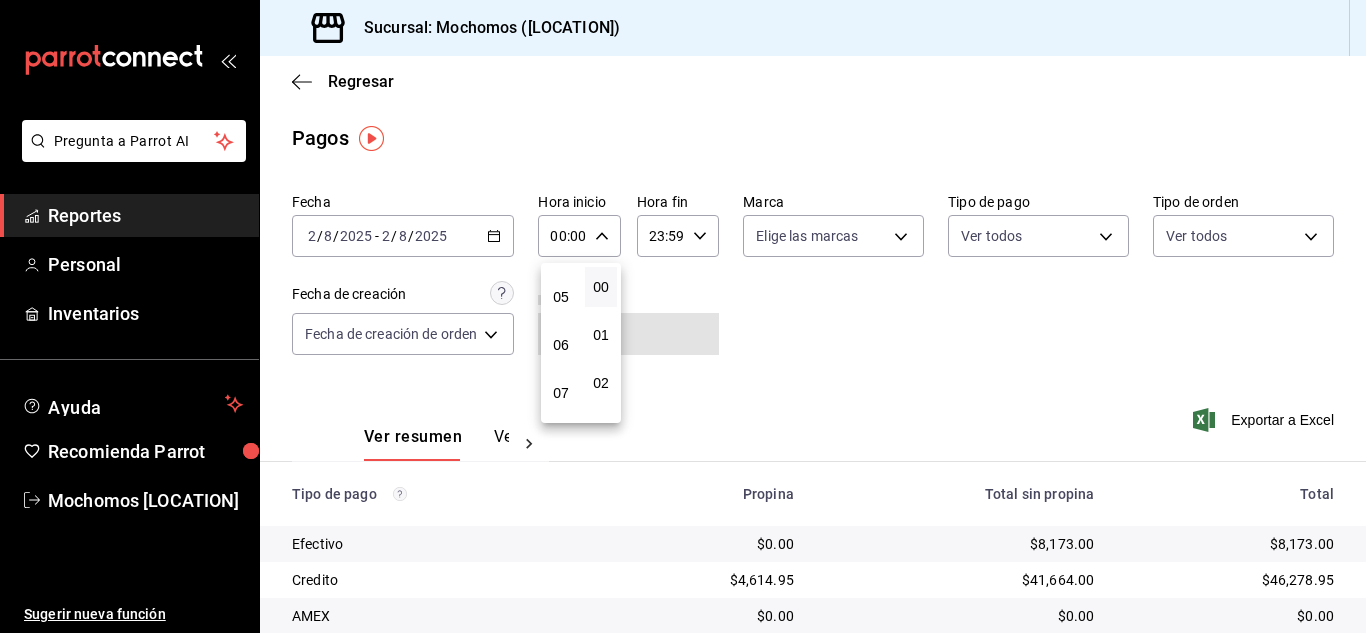 scroll, scrollTop: 200, scrollLeft: 0, axis: vertical 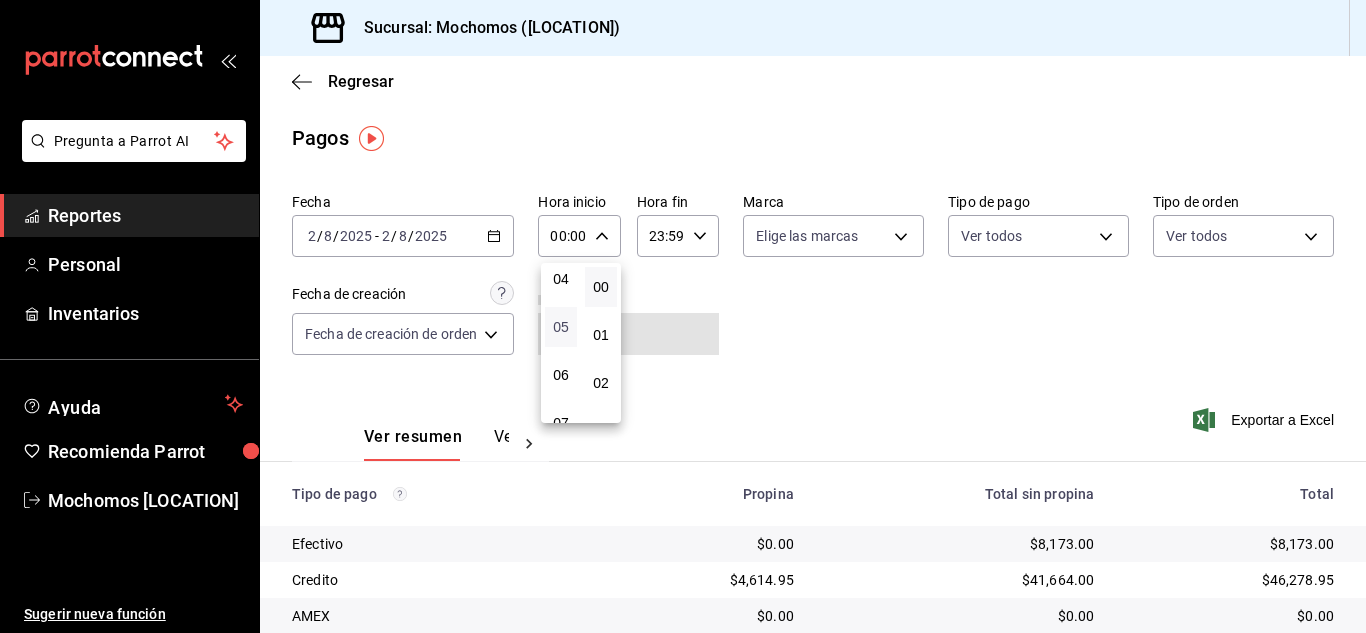 click on "05" at bounding box center [561, 327] 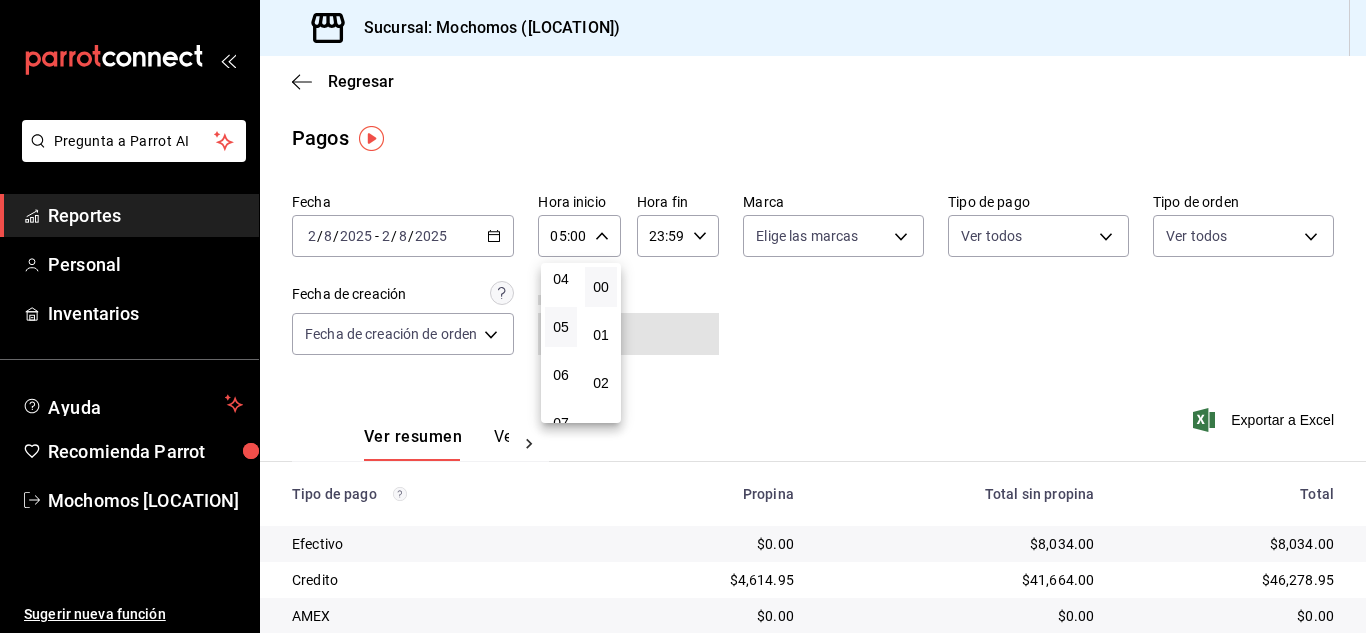 drag, startPoint x: 870, startPoint y: 331, endPoint x: 911, endPoint y: 358, distance: 49.09175 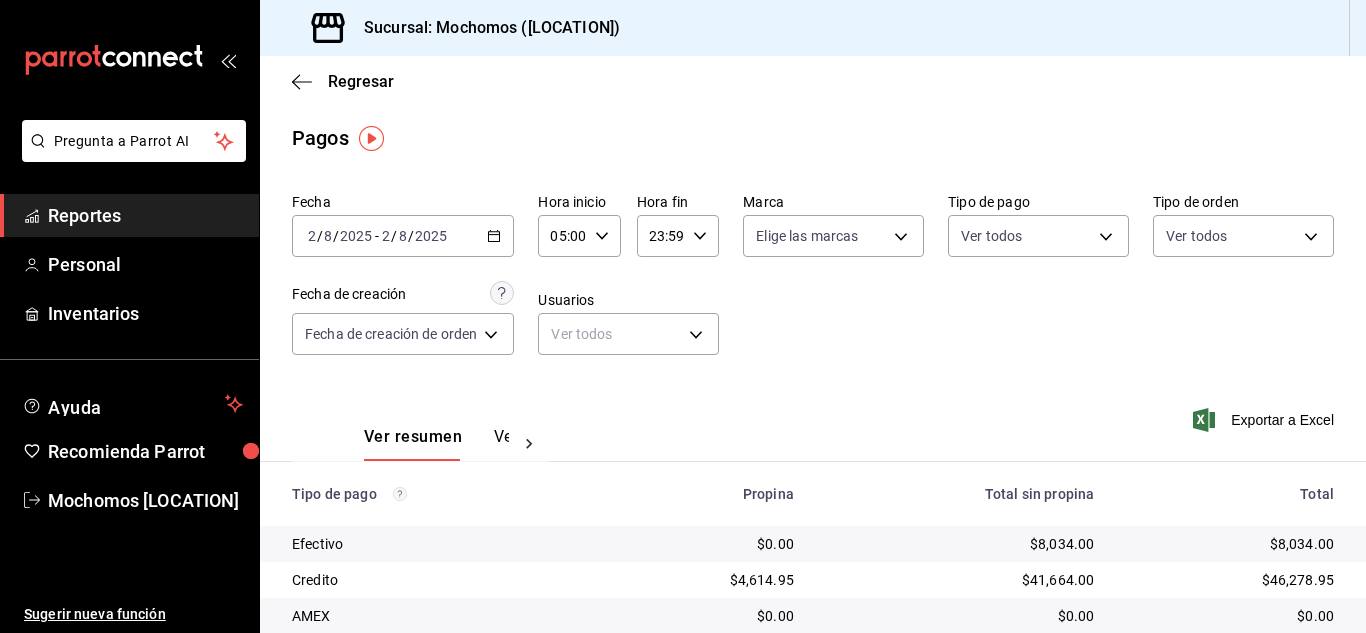 click on "Regresar Pagos Fecha [DATE] [DATE] - [DATE] [DATE] Hora inicio 05:00 Hora inicio Hora fin 23:59 Hora fin Marca Elige las marcas Tipo de pago Ver todos Tipo de orden Ver todos Fecha de creación   Fecha de creación de orden ORDER Usuarios Ver todos null Ver resumen Ver pagos Exportar a Excel Tipo de pago   Propina Total sin propina Total Efectivo $0.00 $8,034.00 $8,034.00 Credito $4,614.95 $41,664.00 $46,278.95 AMEX $0.00 $0.00 $0.00 Transferencia $0.00 $0.00 $0.00 CxC Empleados $0.00 $0.00 $0.00 CxC Clientes $0.00 $0.00 $0.00 Debito $0.00 $0.00 $0.00 USD $0.00 $0.00 $0.00 Rappi $0.00 $0.00 $0.00 Total $4,614.95 $49,698.00 $54,312.95" at bounding box center [813, 487] 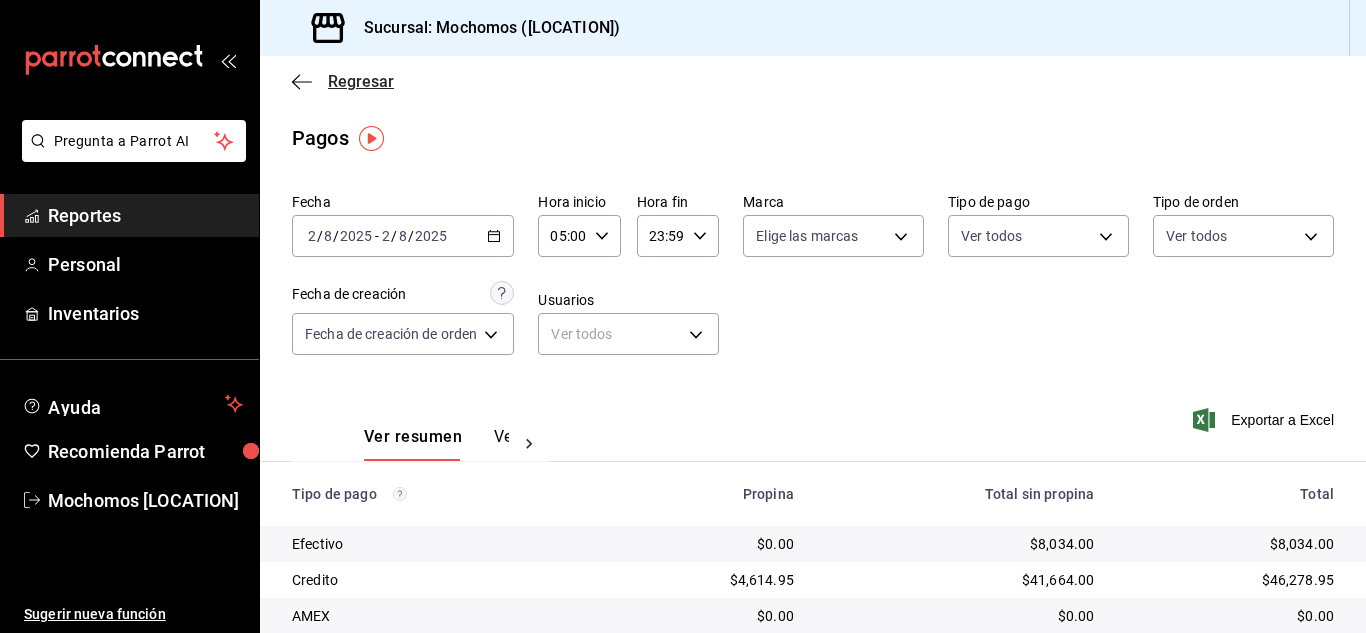 click 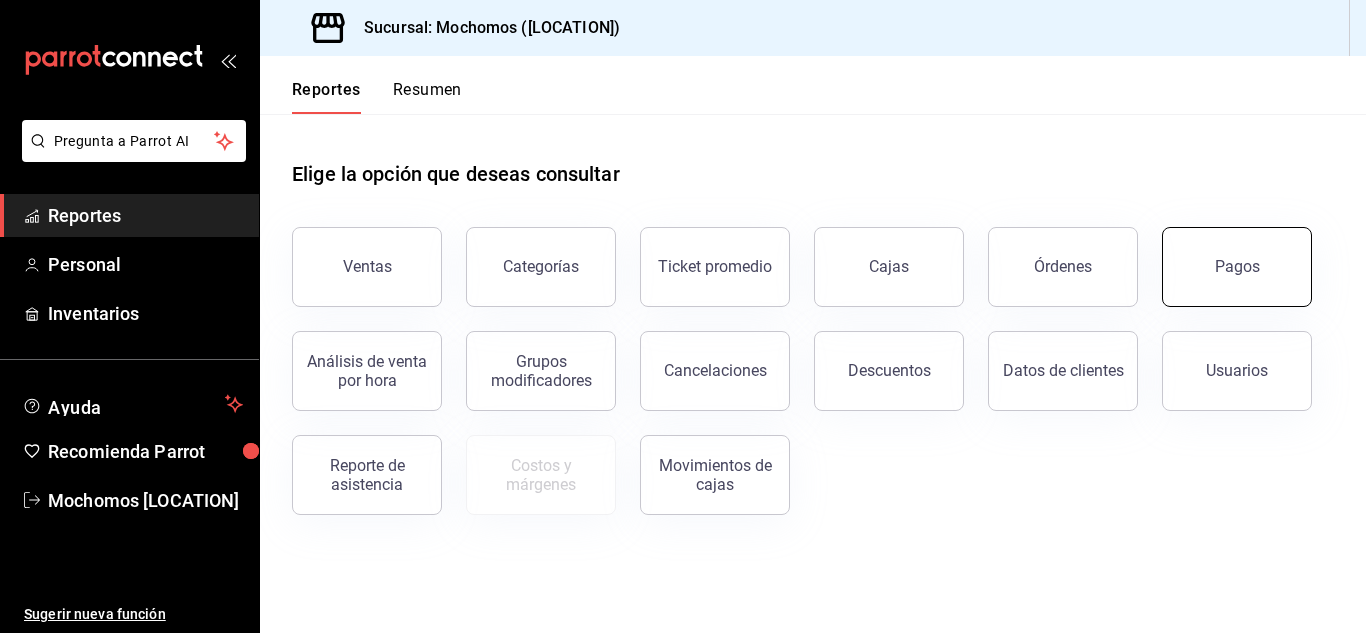 click on "Pagos" at bounding box center (1237, 266) 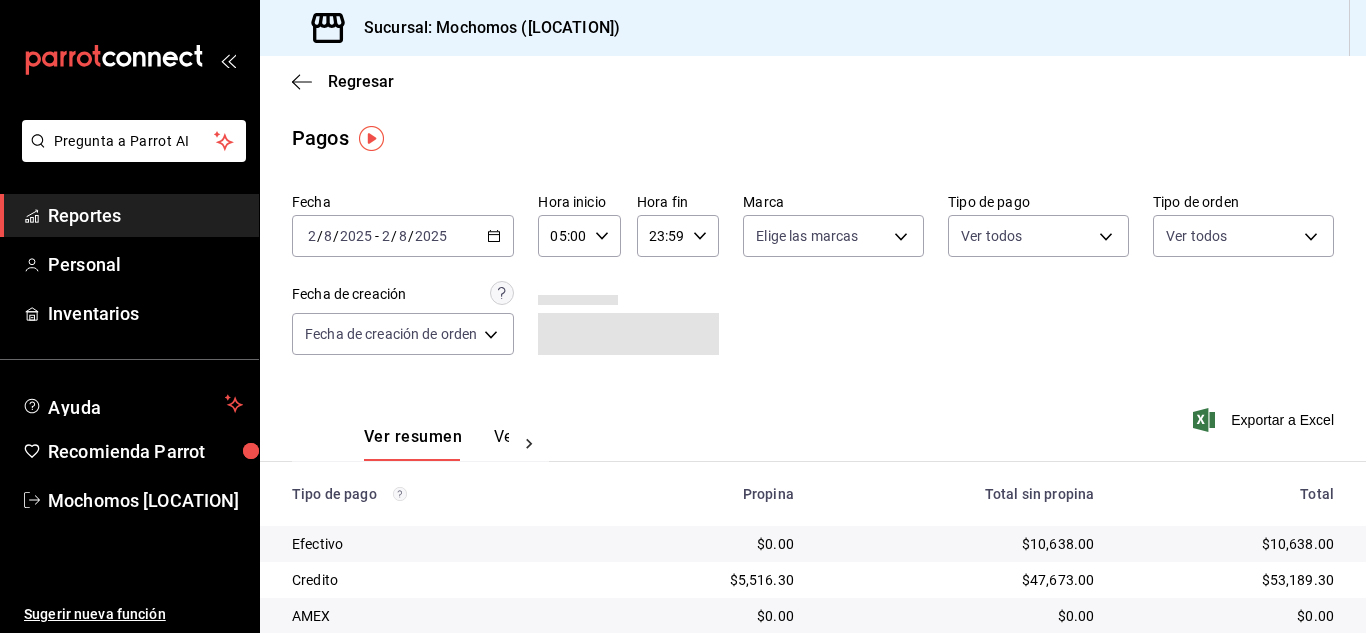 click on "Fecha [DATE] [DATE] - [DATE] [DATE] Hora inicio 05:00 Hora inicio Hora fin 23:59 Hora fin Marca Elige las marcas Tipo de pago Ver todos Tipo de orden Ver todos Fecha de creación   Fecha de creación de orden ORDER" at bounding box center [813, 282] 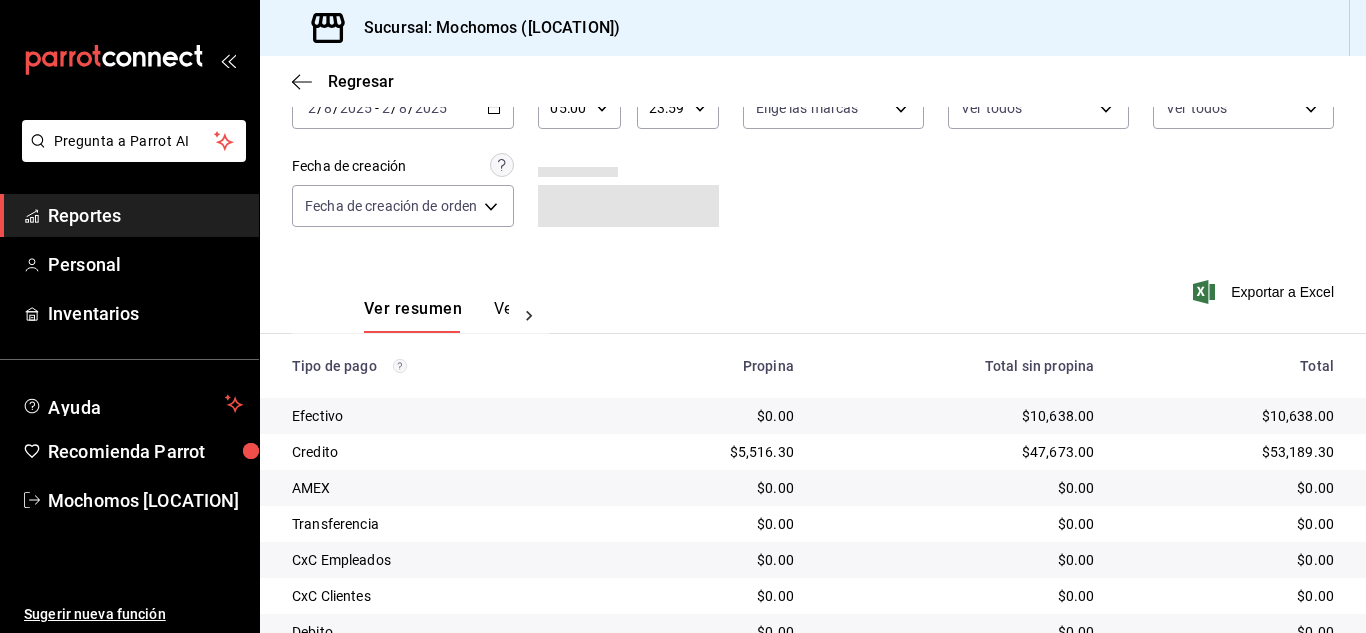 scroll, scrollTop: 286, scrollLeft: 0, axis: vertical 